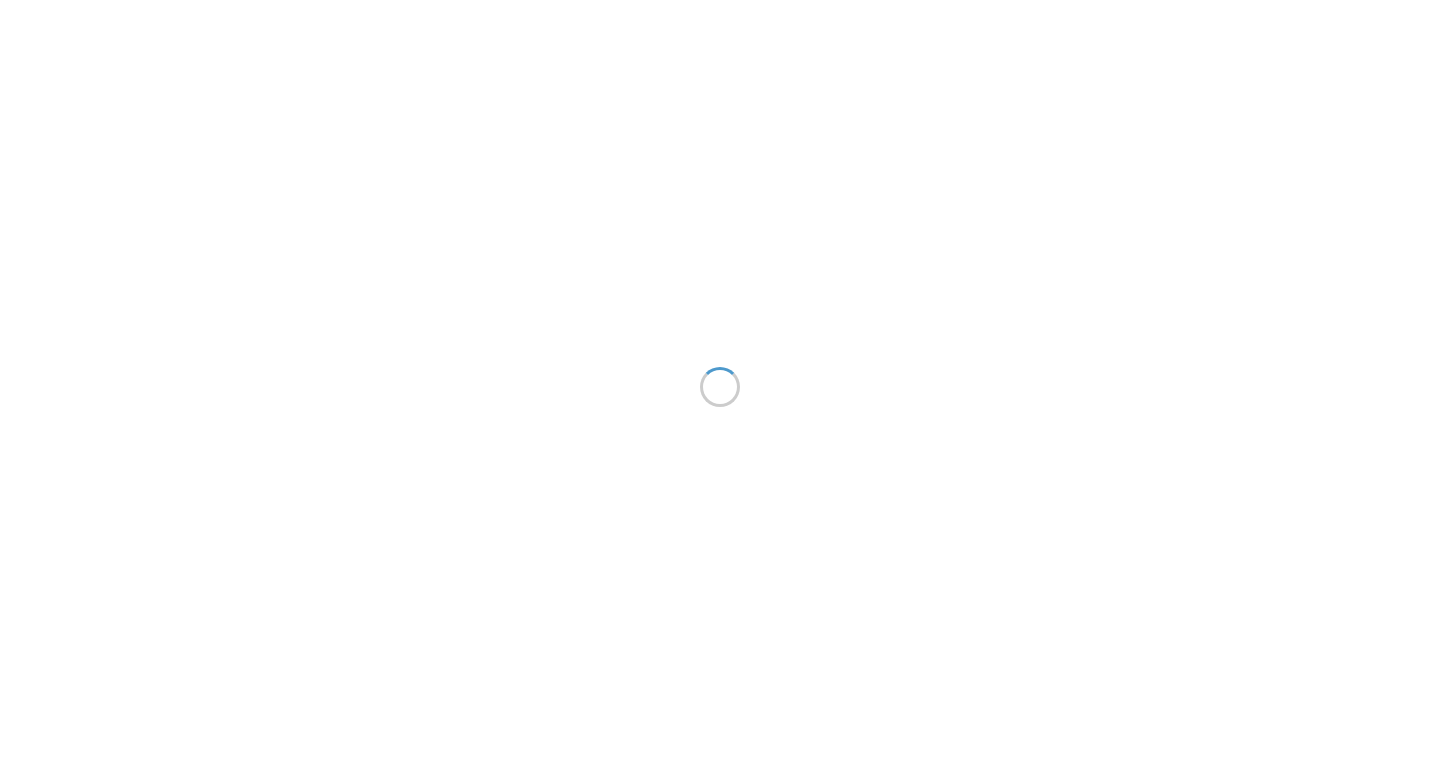 scroll, scrollTop: 0, scrollLeft: 0, axis: both 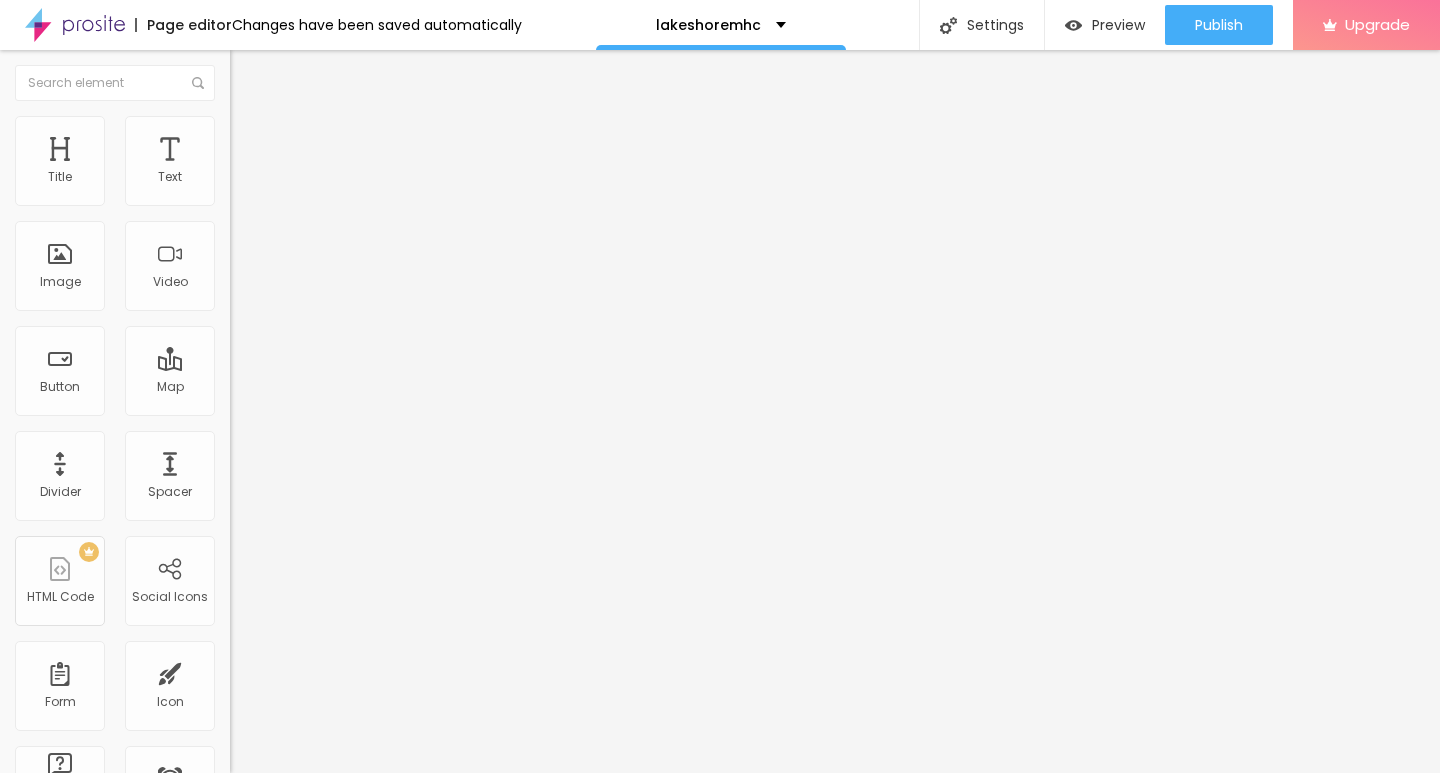 click on "Add image" at bounding box center [271, 163] 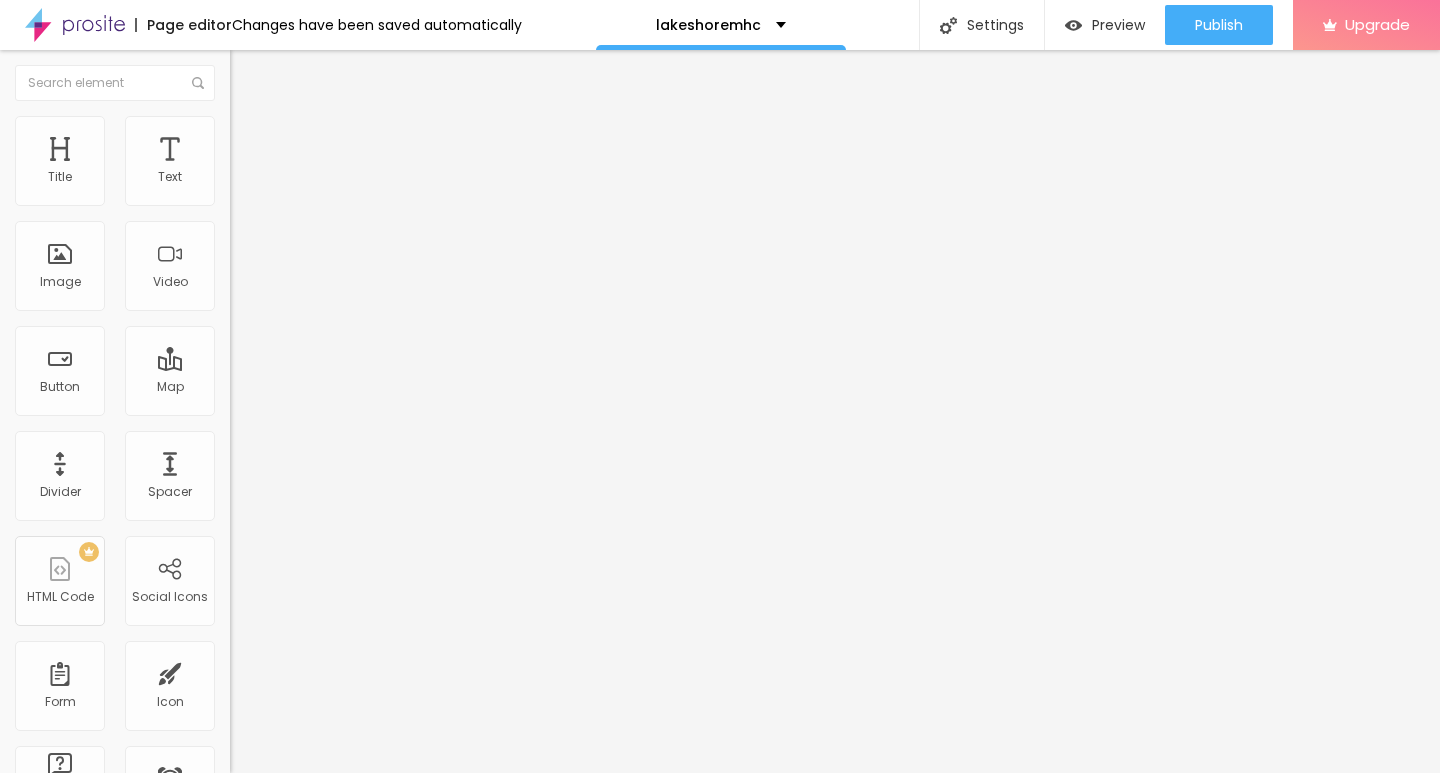 click on "Size 100 px % 0 Border radius Shadow DISABLED Reset to default" at bounding box center (345, 356) 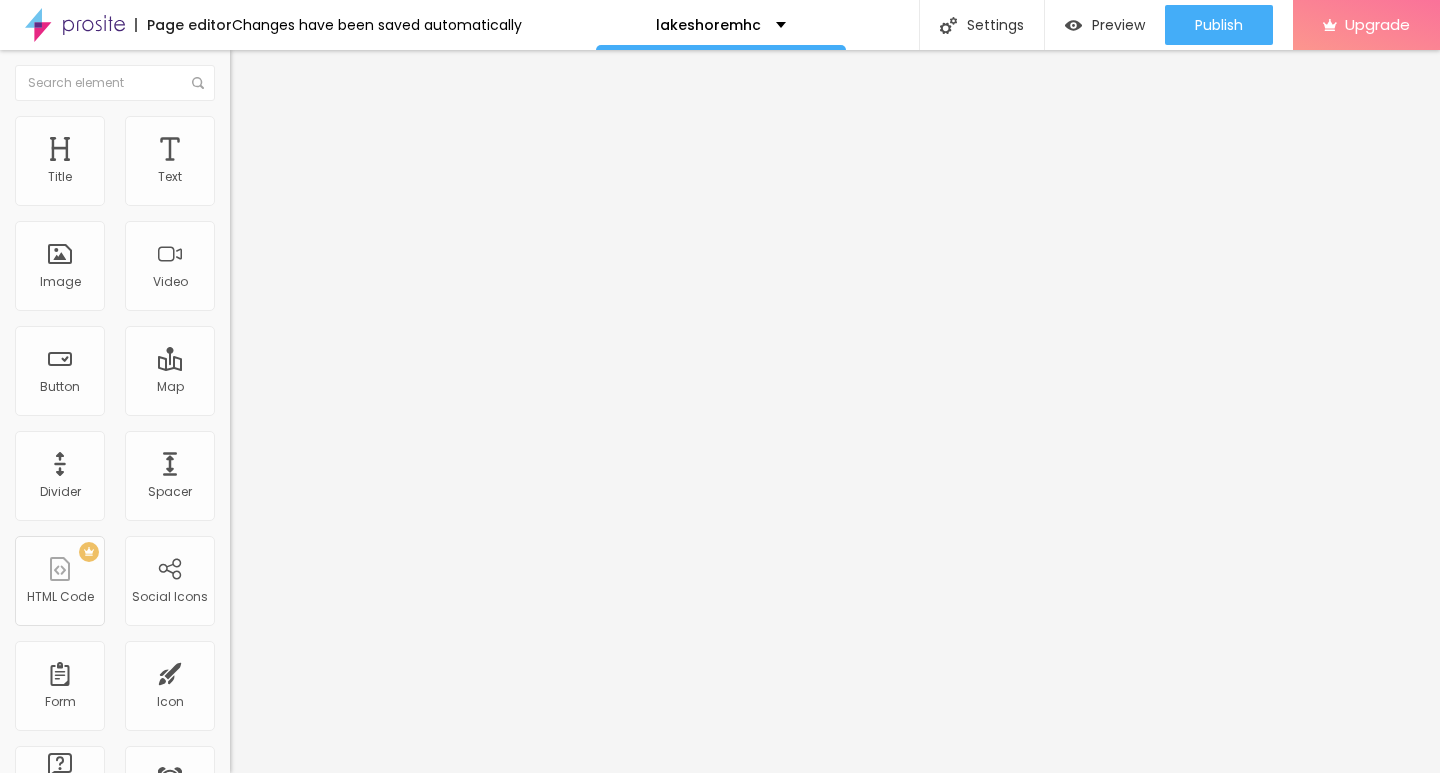 type on "85" 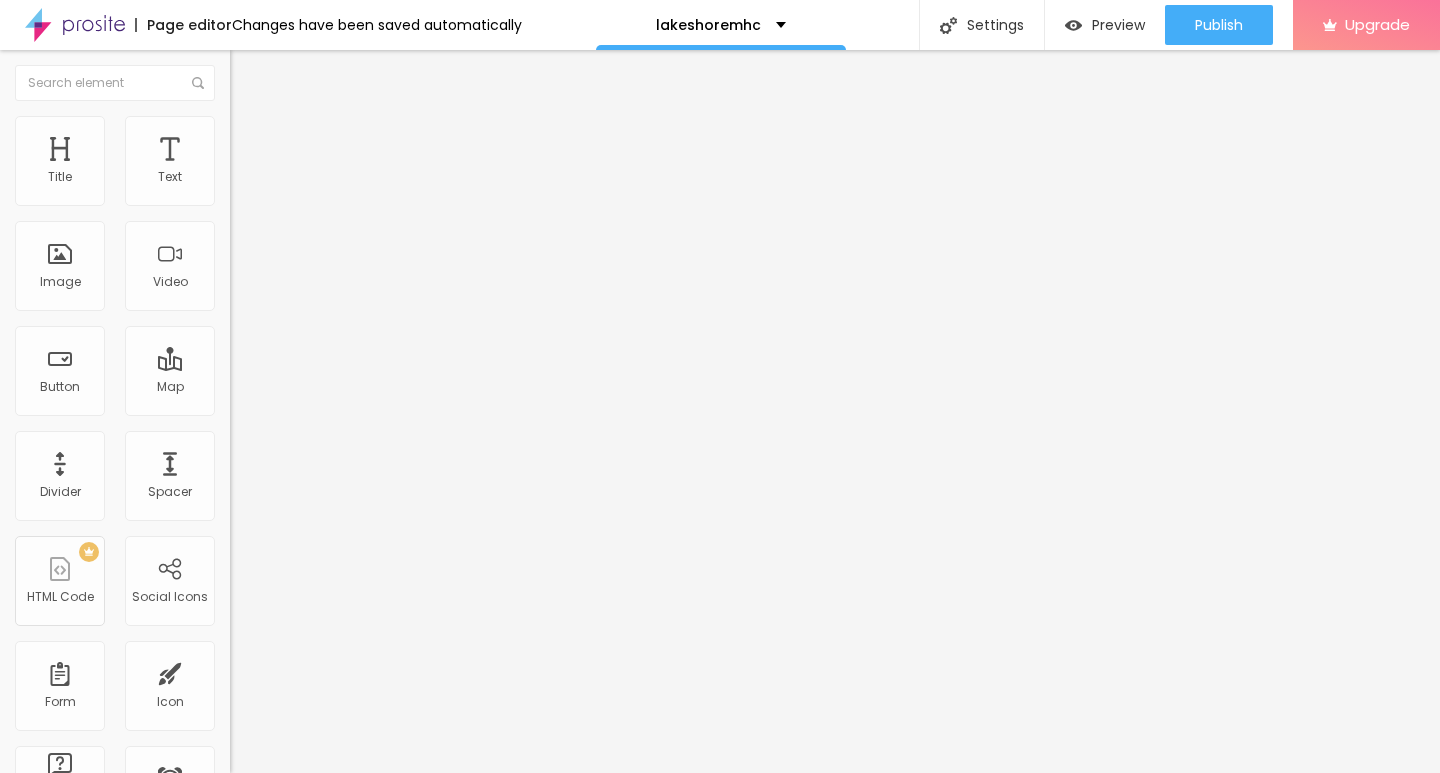 click on "Content" at bounding box center (272, 109) 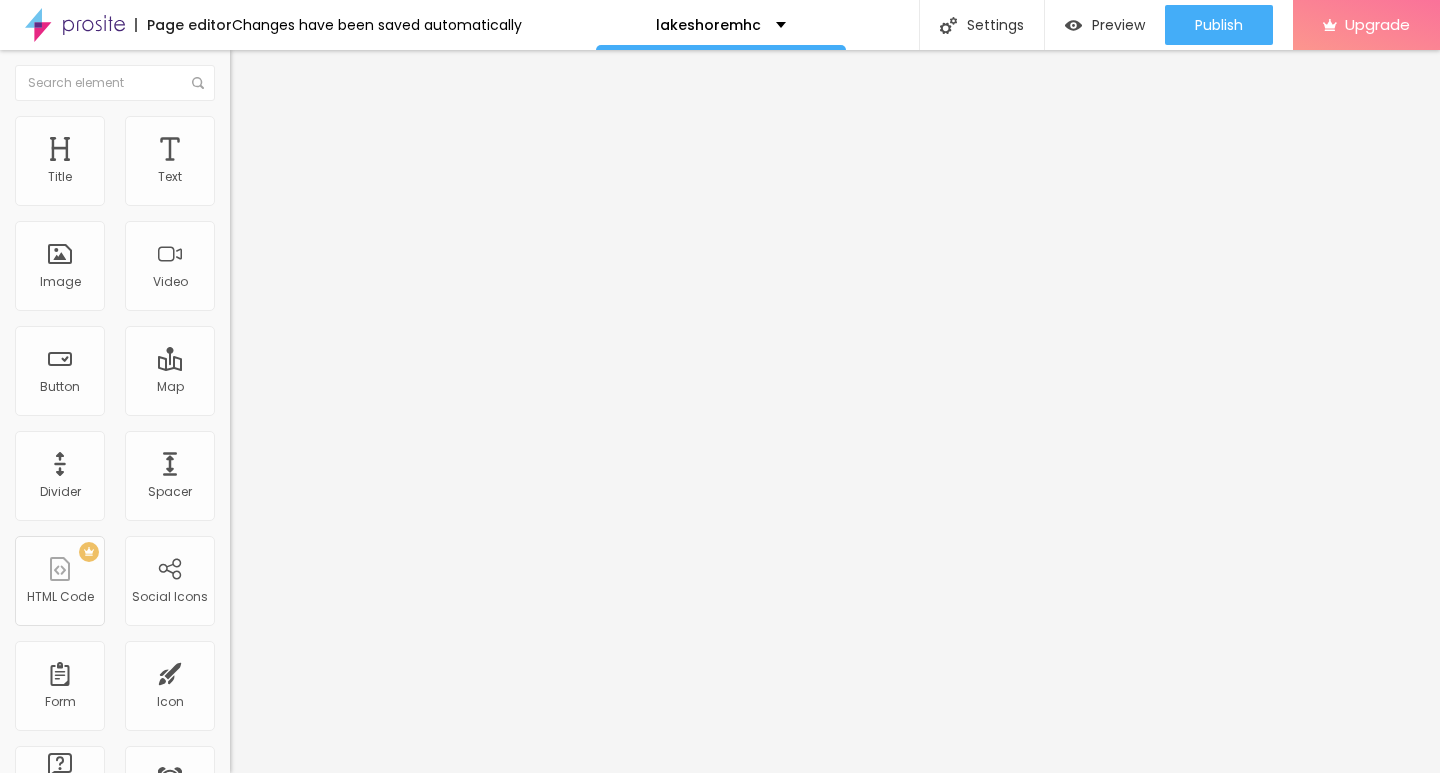 click on "URL https:// Open in new tab" at bounding box center (345, 417) 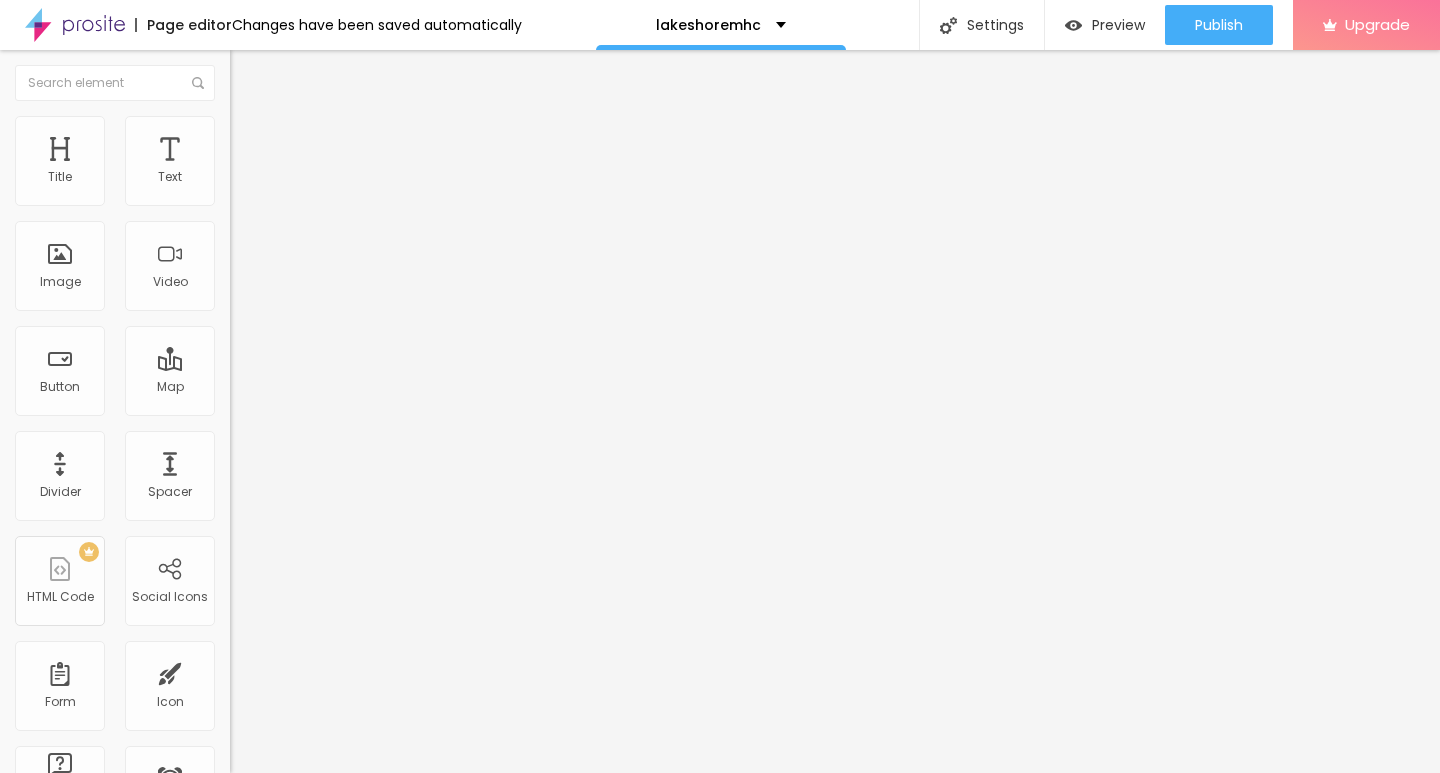 click on "Advanced" at bounding box center (280, 149) 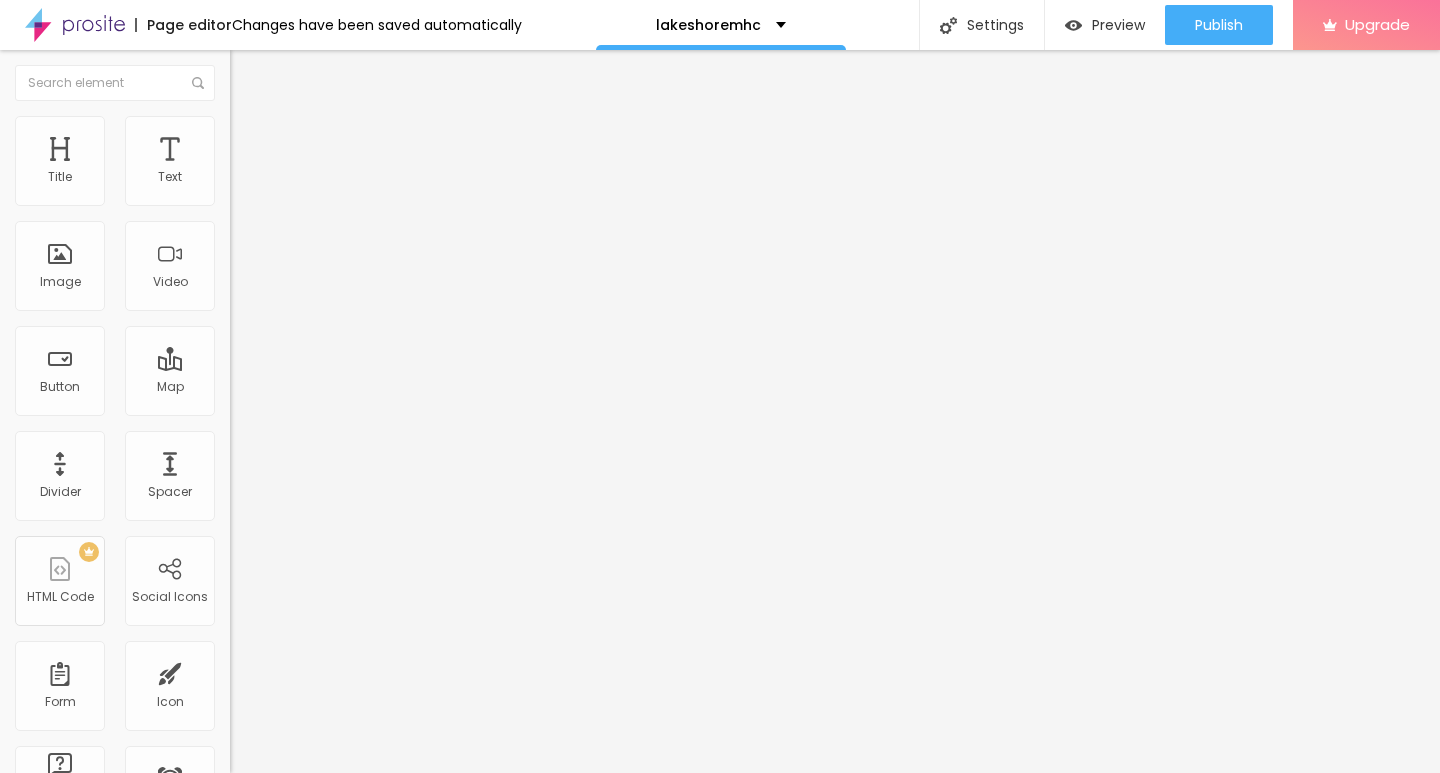 click on "Style" at bounding box center [262, 129] 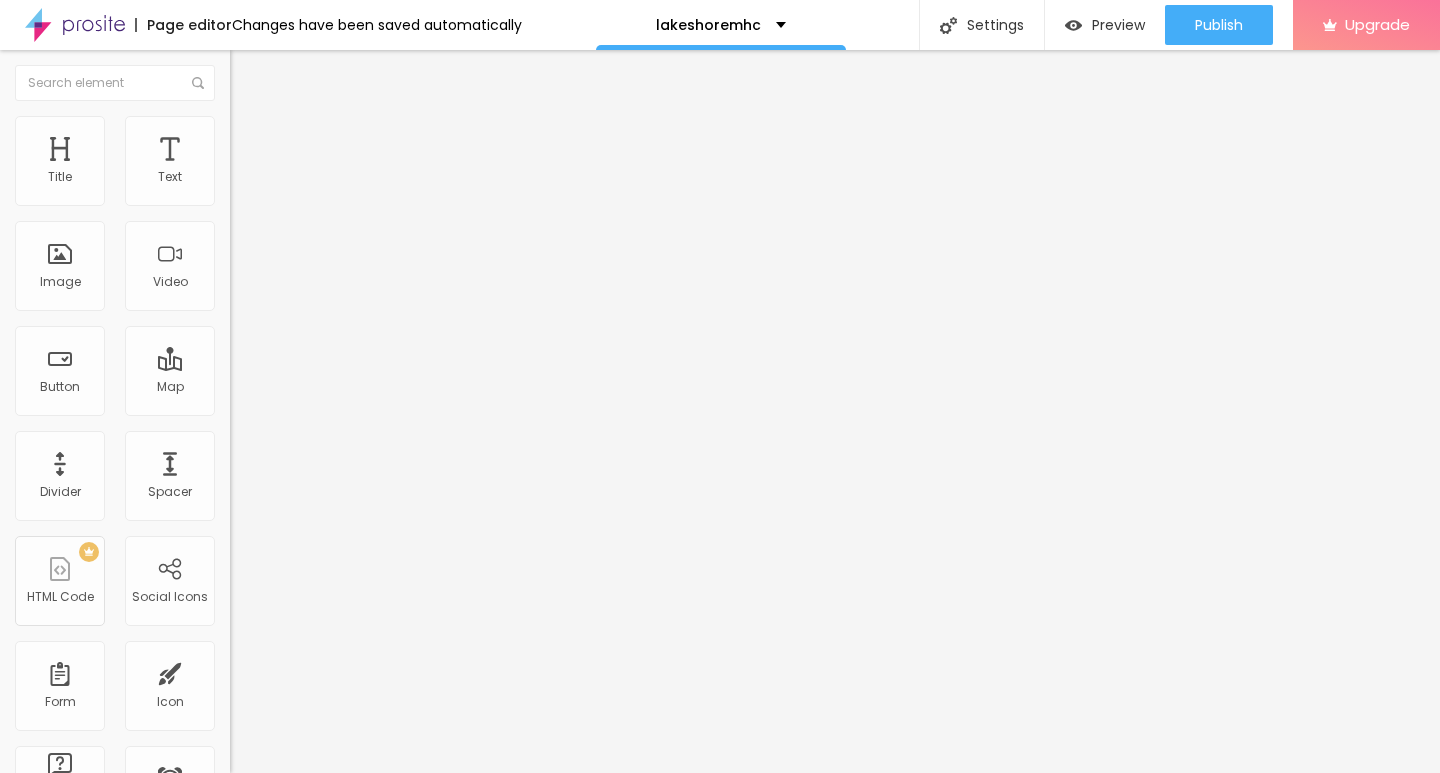 click on "Content" at bounding box center [345, 106] 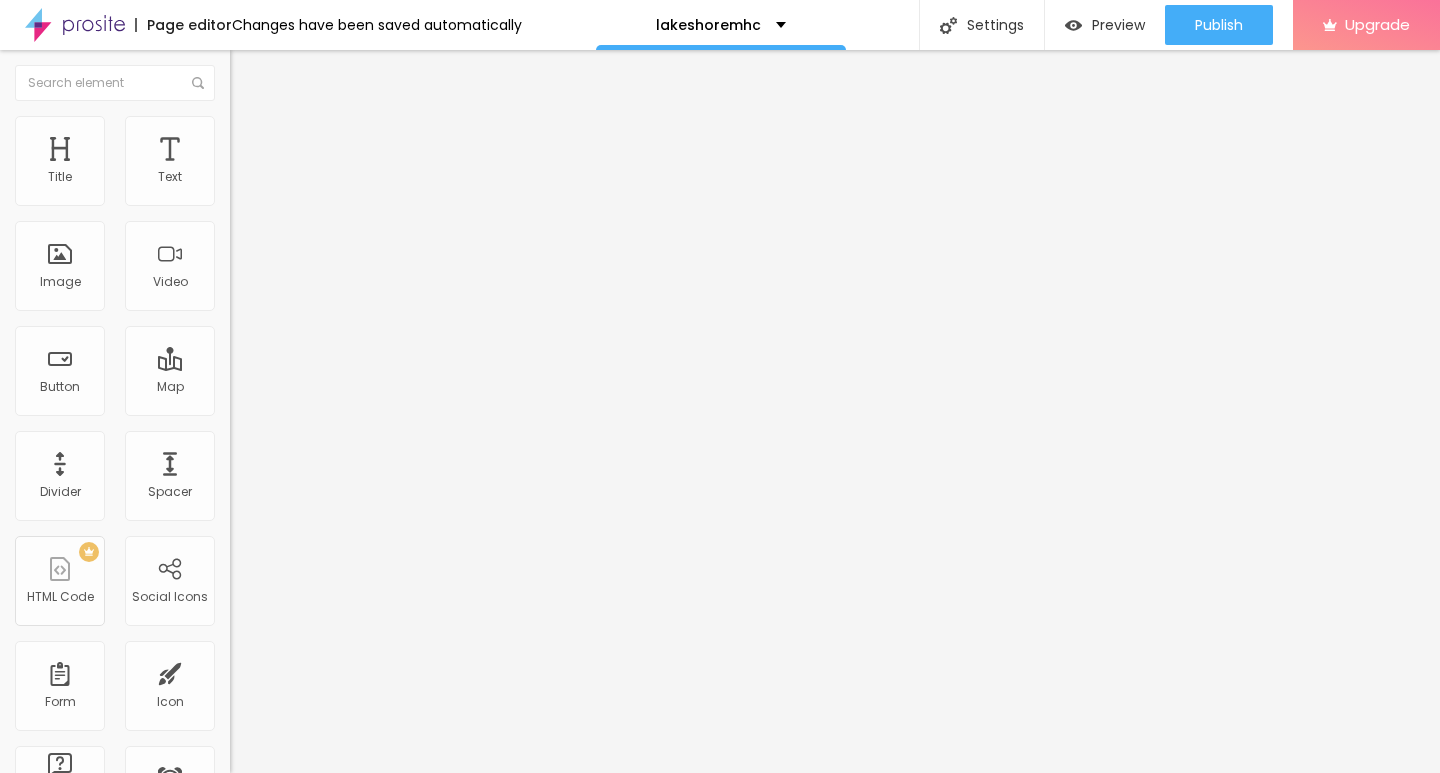 click on "Edit Image" at bounding box center (297, 73) 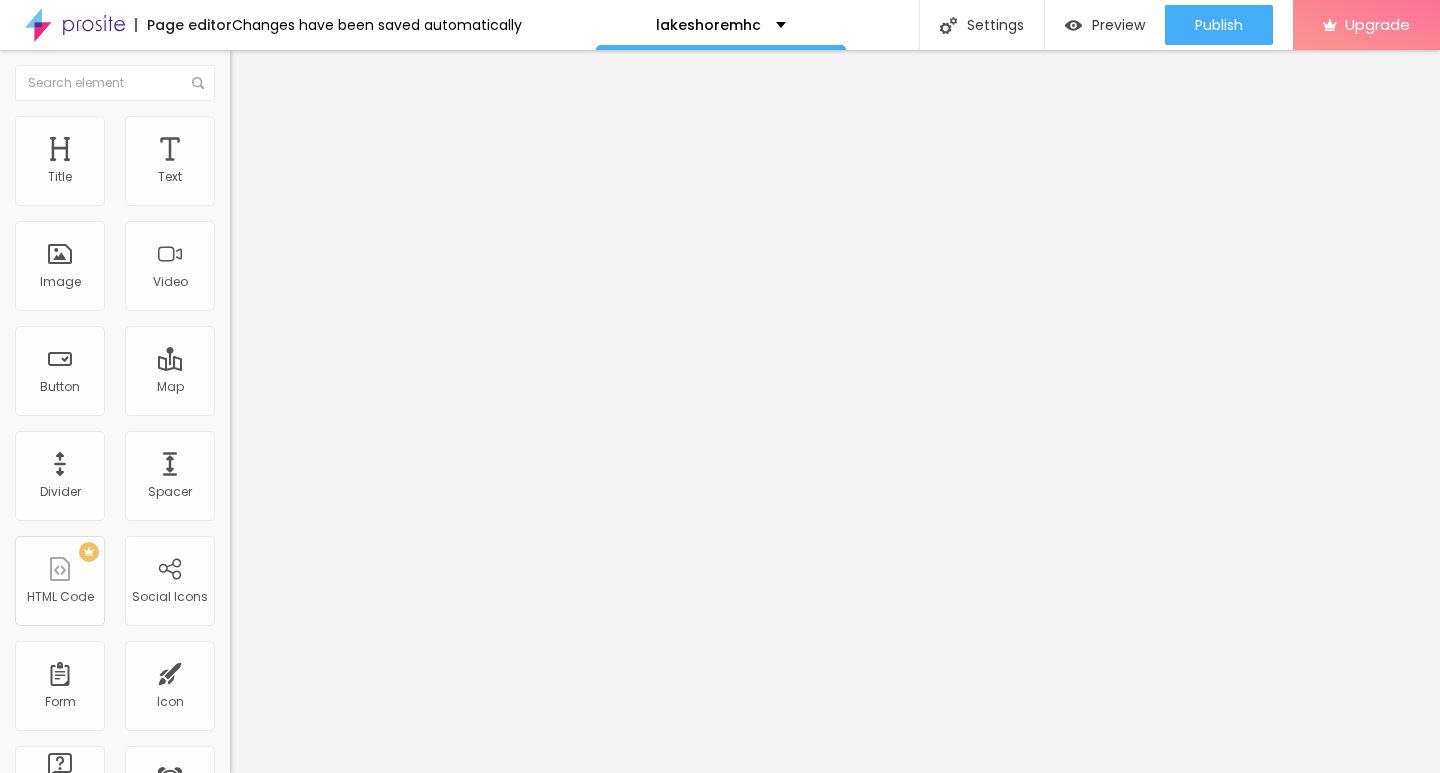 click on "Click me" at bounding box center (350, 178) 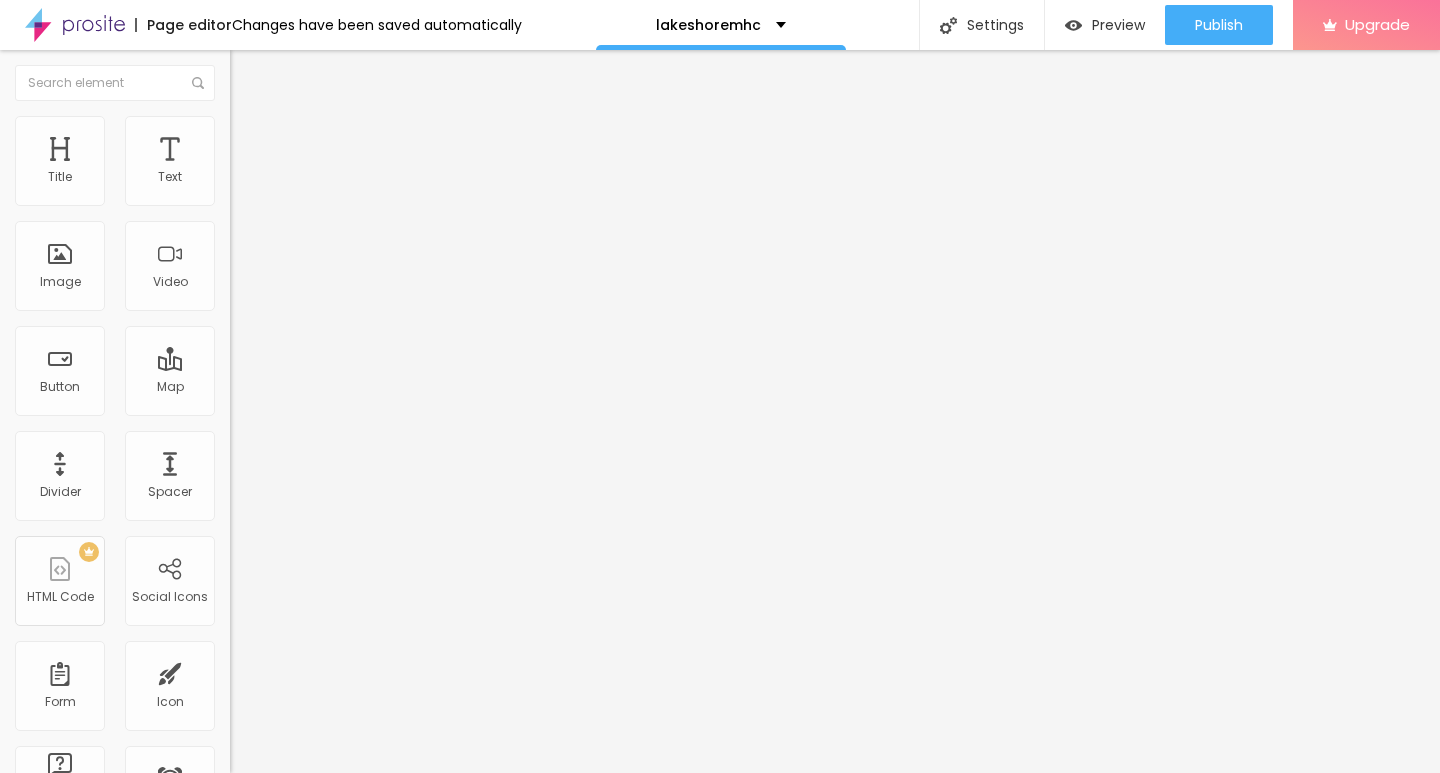paste on "→ VIEW DOCUMENT HERE" 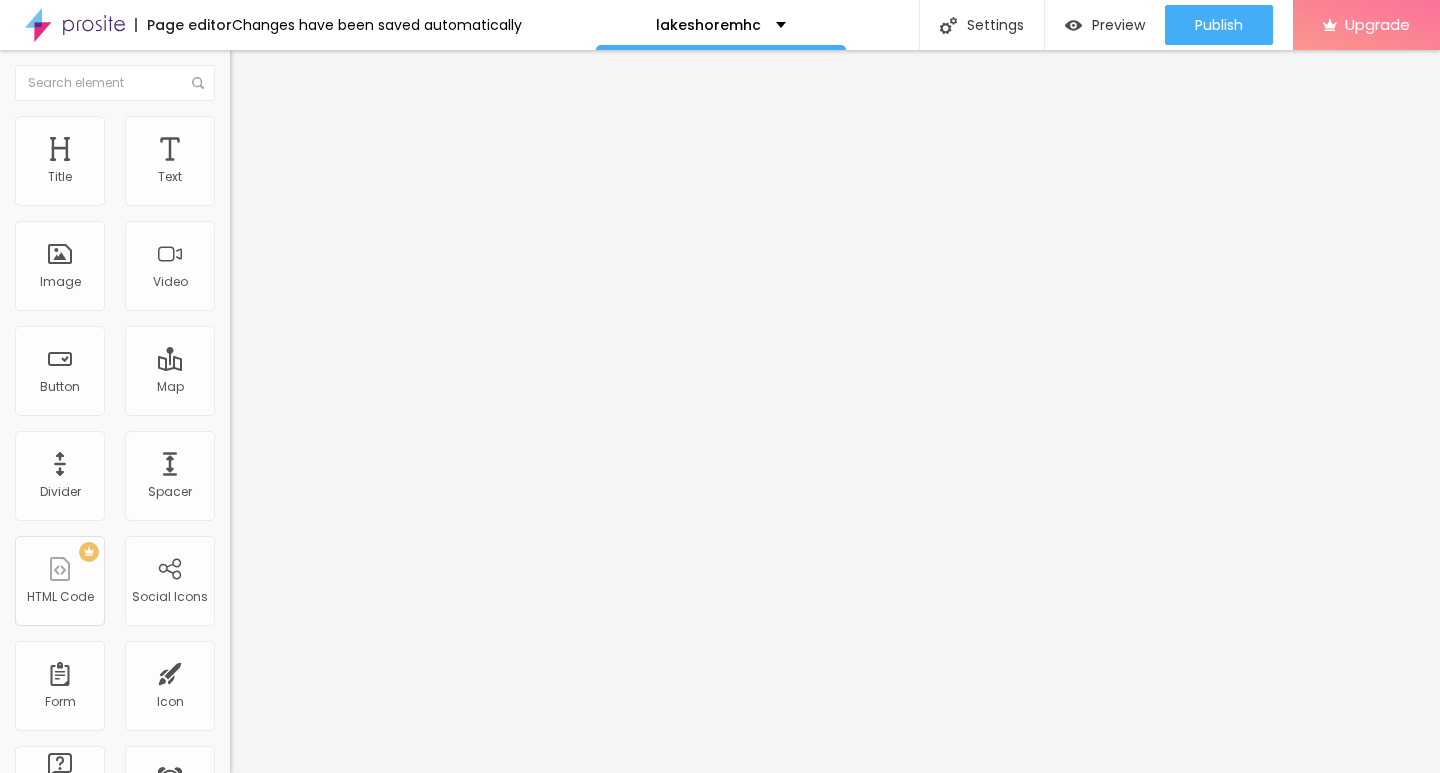 click on "Style" at bounding box center (262, 129) 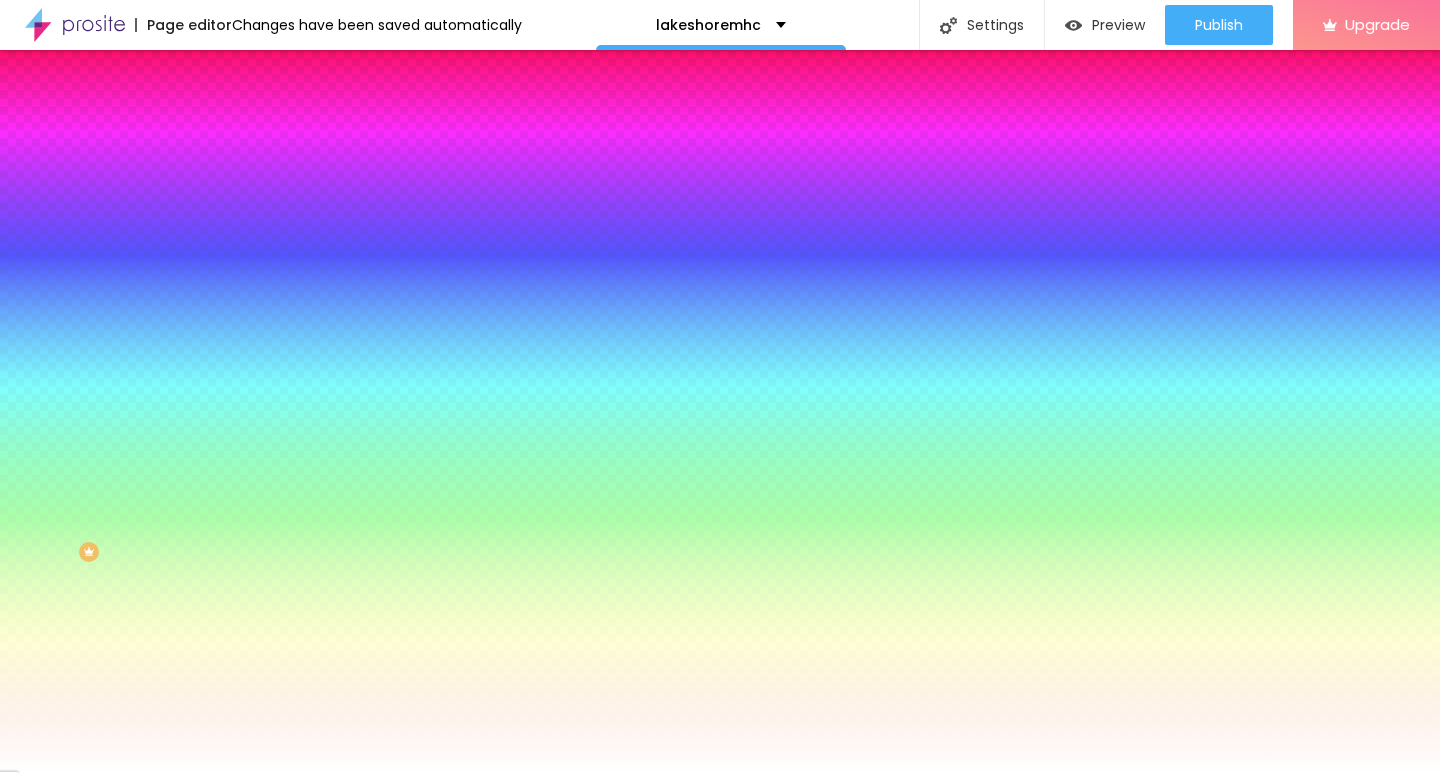 click on "Advanced" at bounding box center [280, 149] 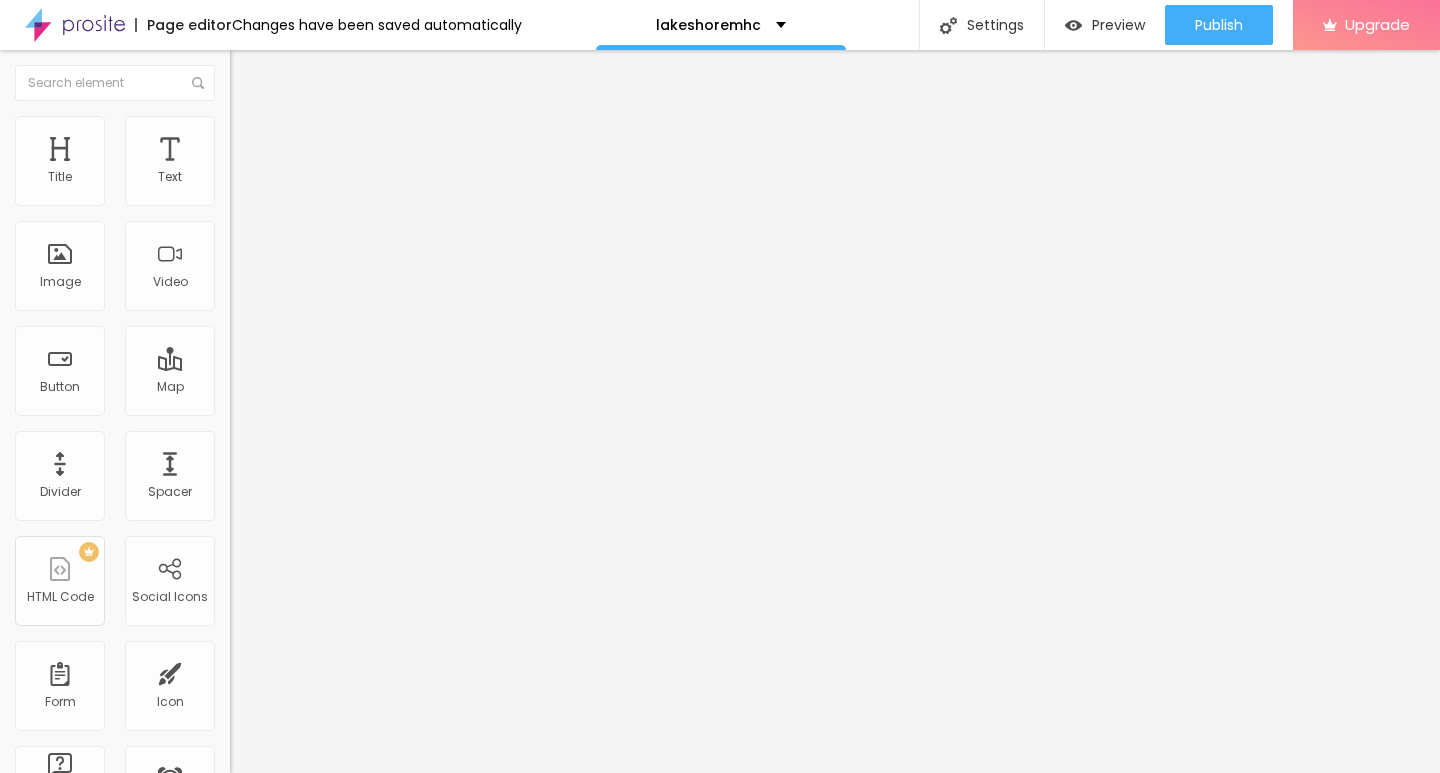 type on "7" 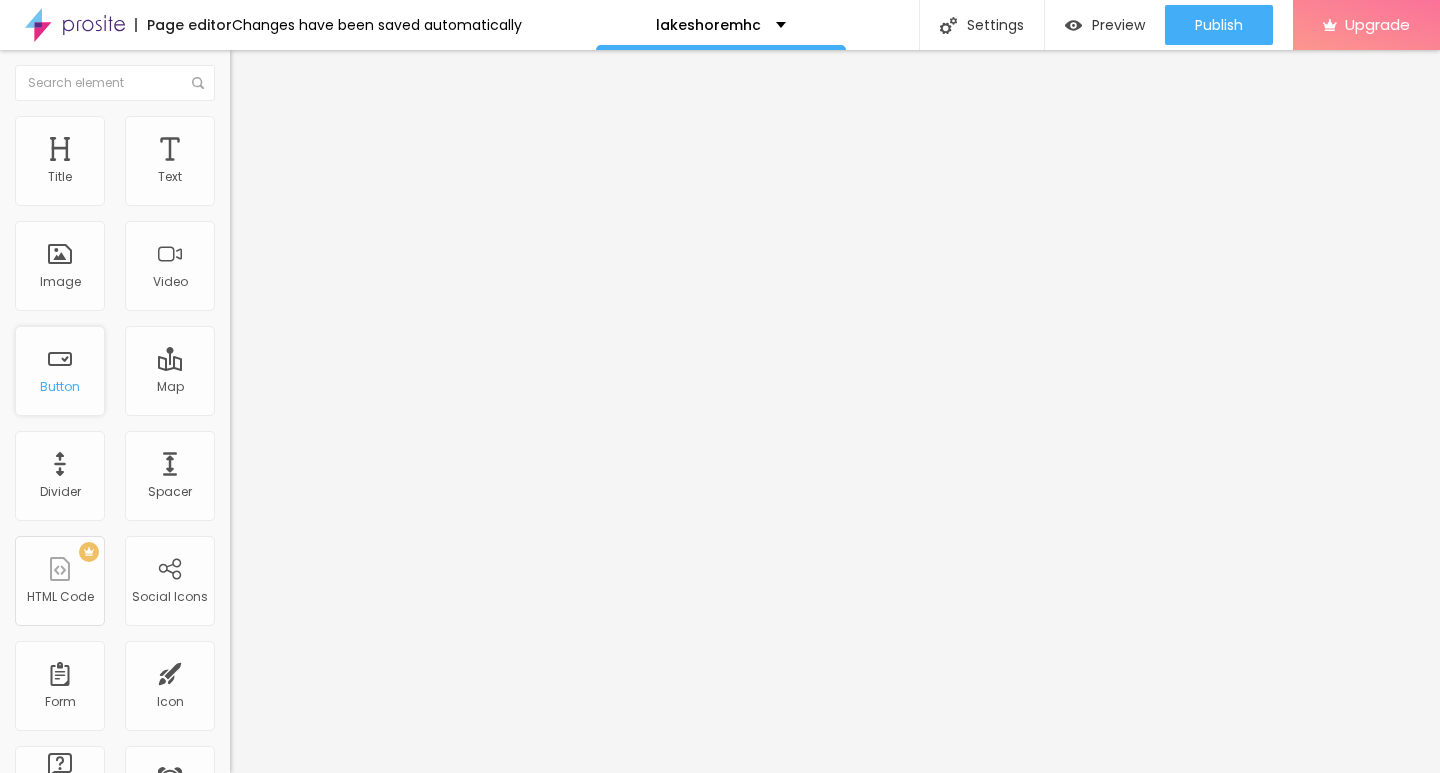 click on "Button" at bounding box center [60, 371] 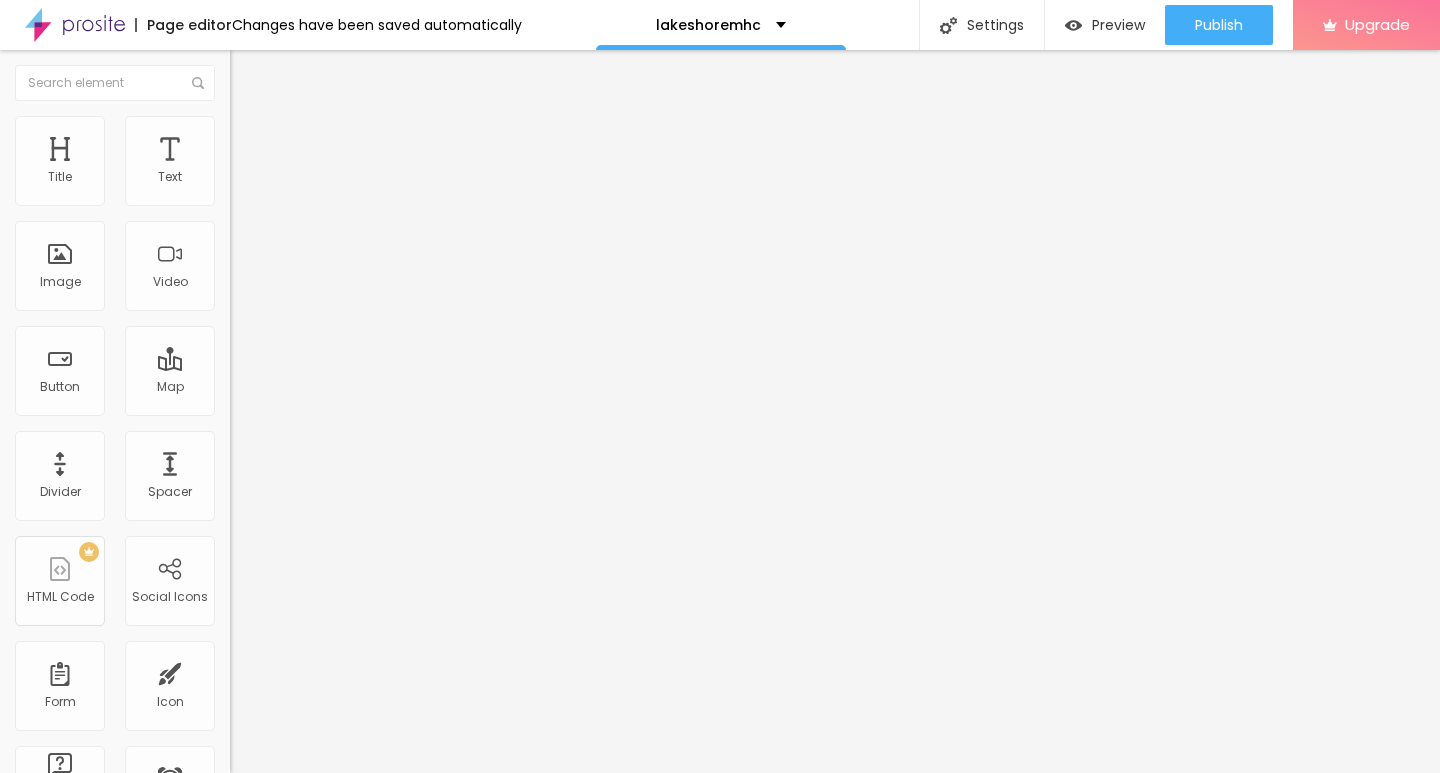 click on "https://" at bounding box center (350, 402) 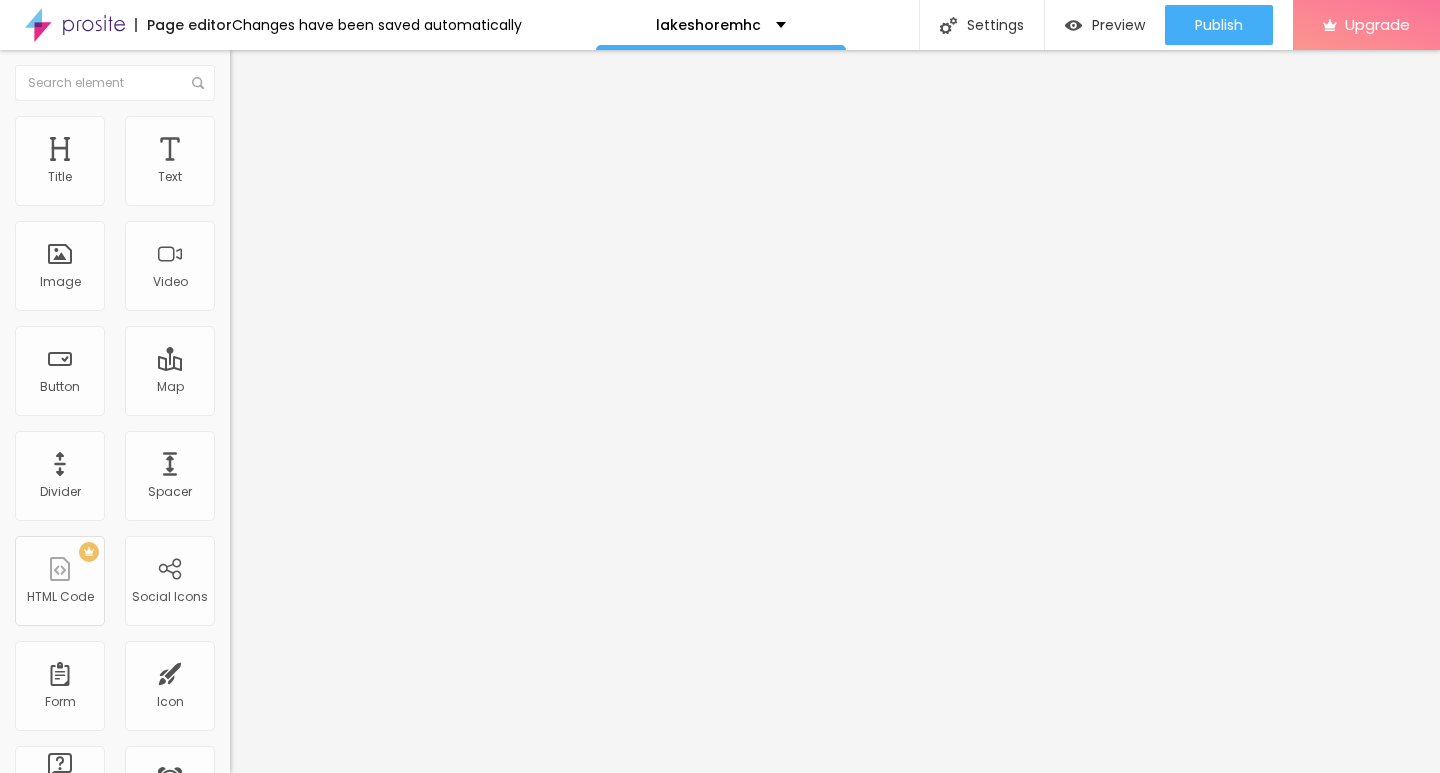 paste on "[EMAIL]" 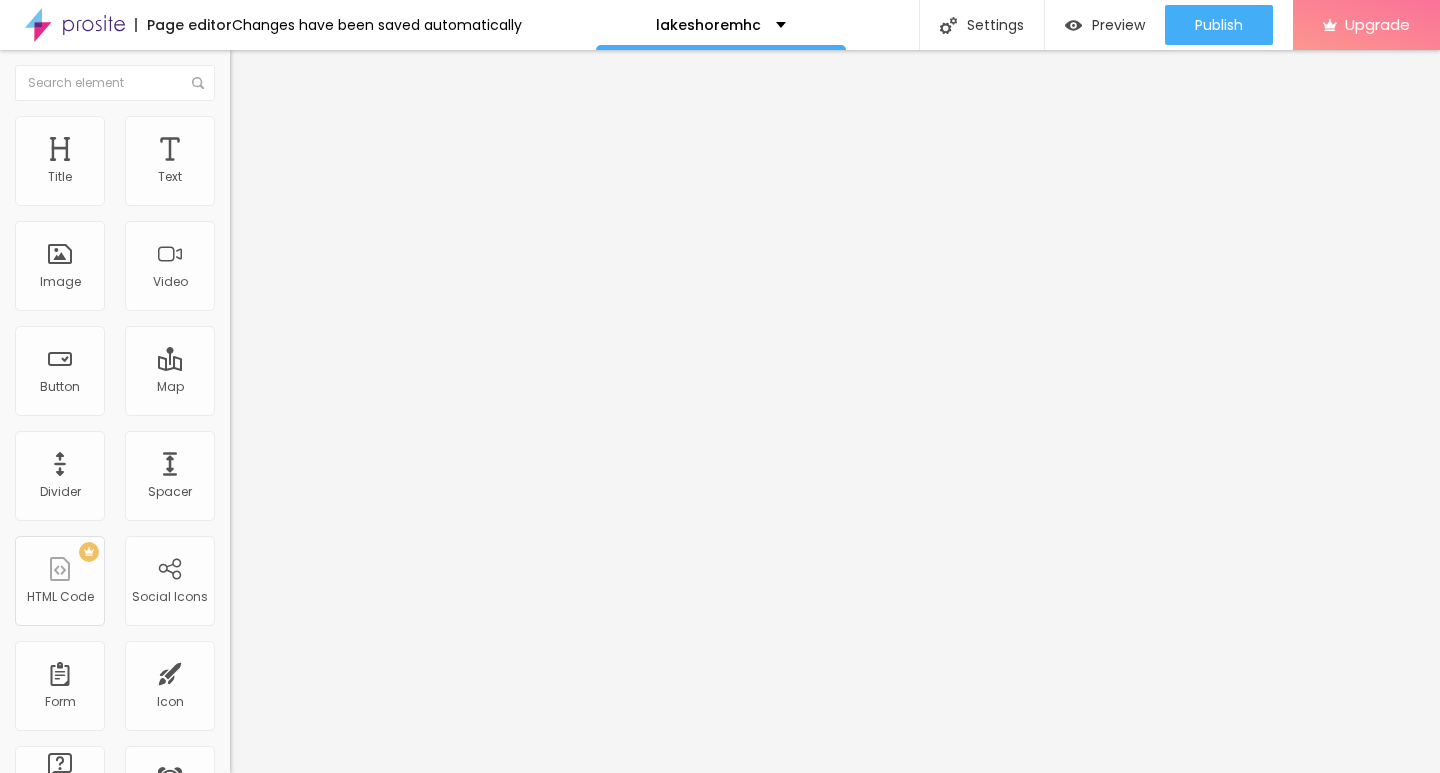 type on "https://[DOMAIN]" 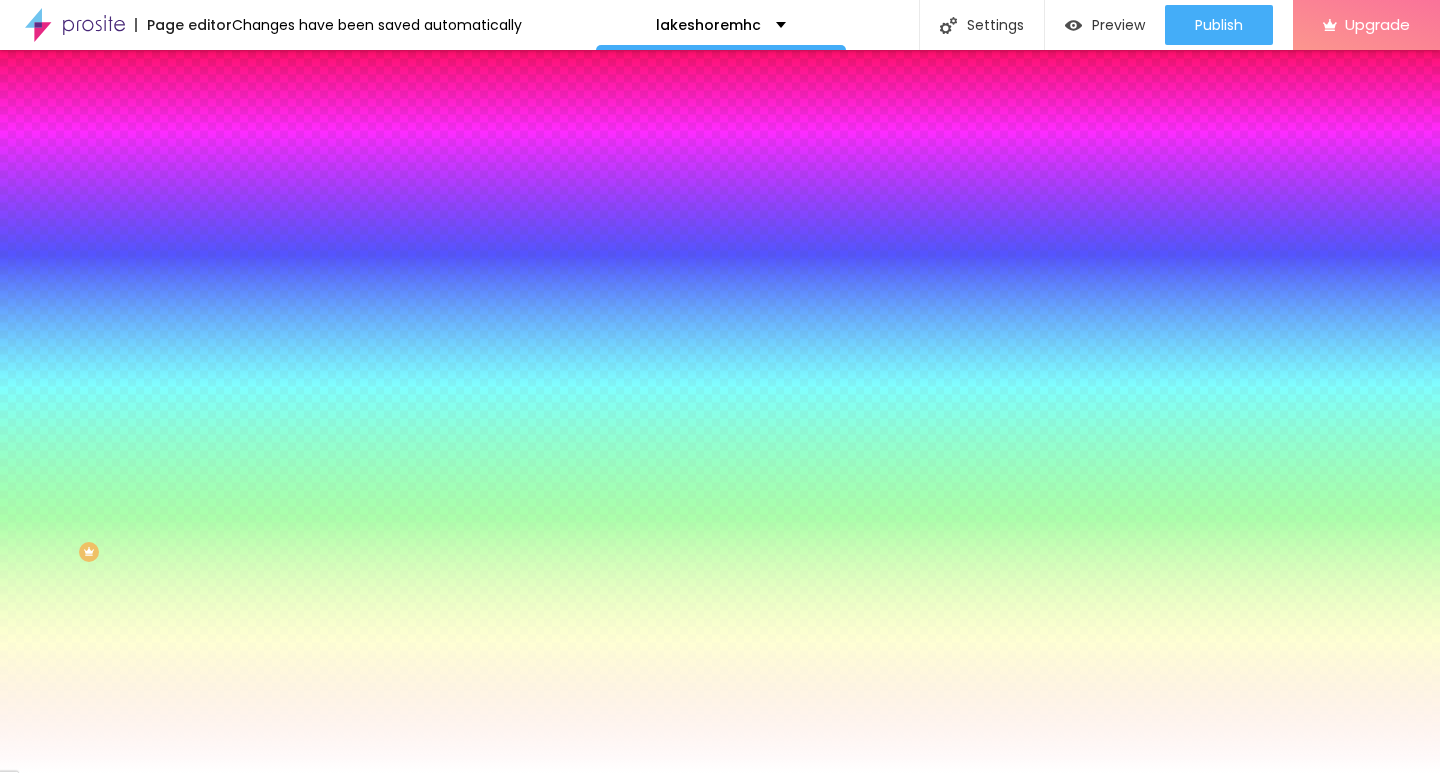 click on "Content" at bounding box center (345, 106) 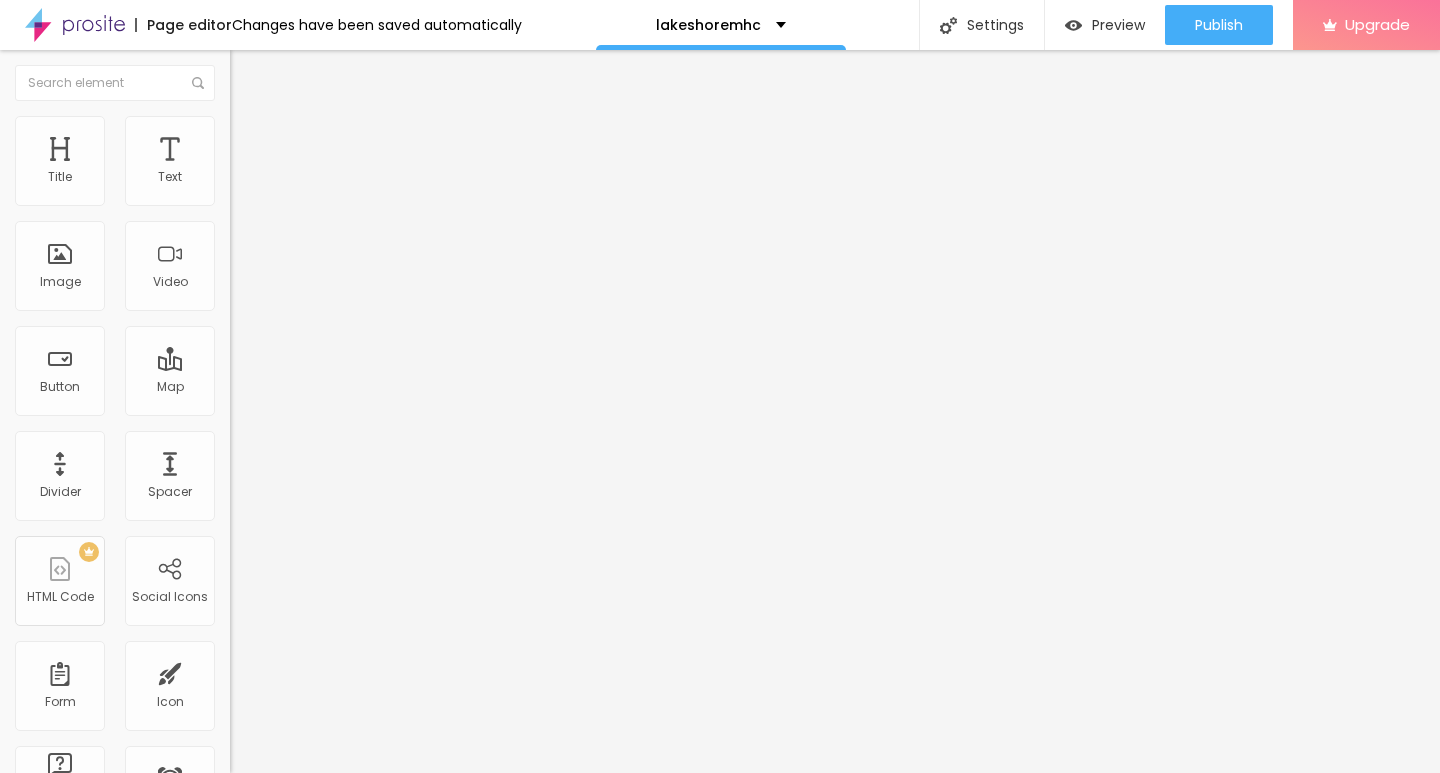 click on "Size Default Small Default Big" at bounding box center (345, 322) 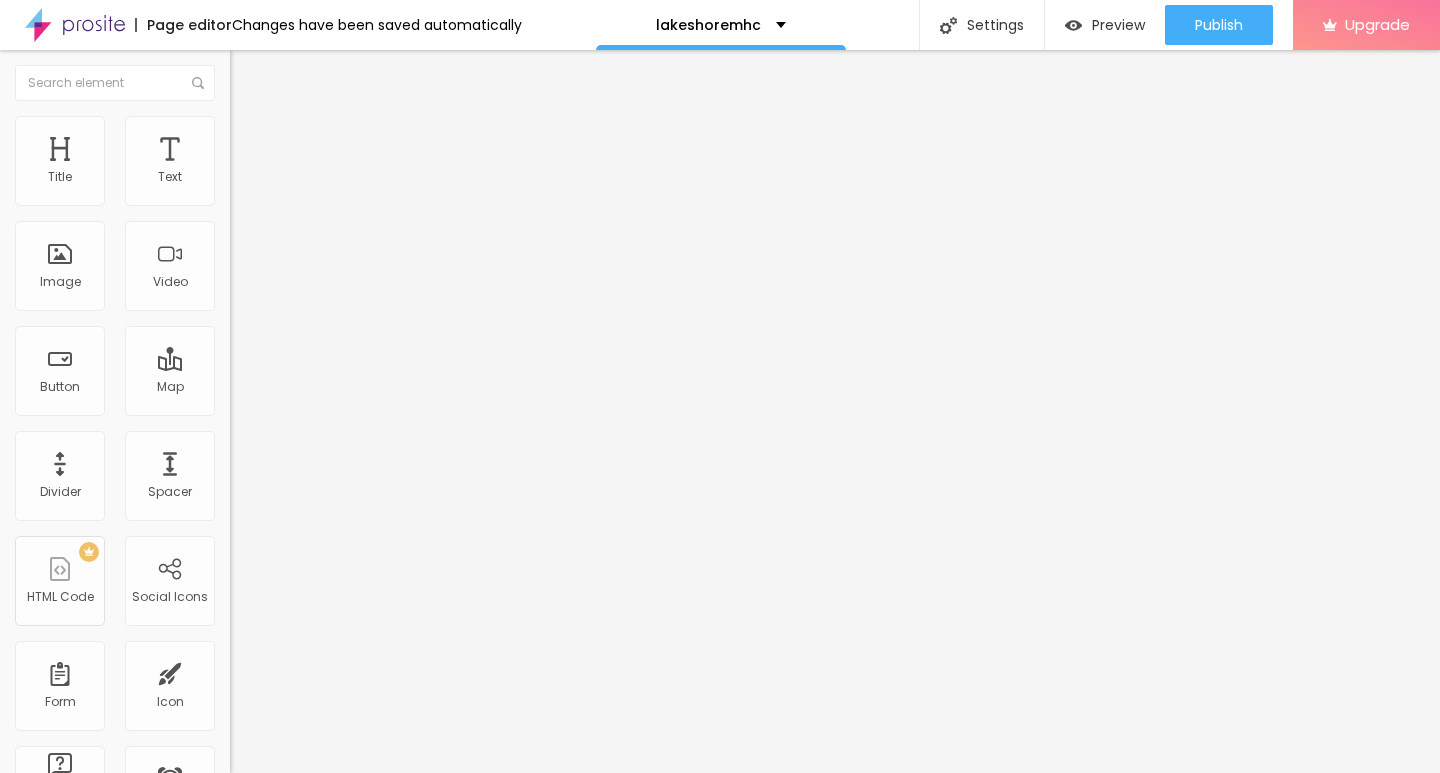 click on "Default" at bounding box center (251, 306) 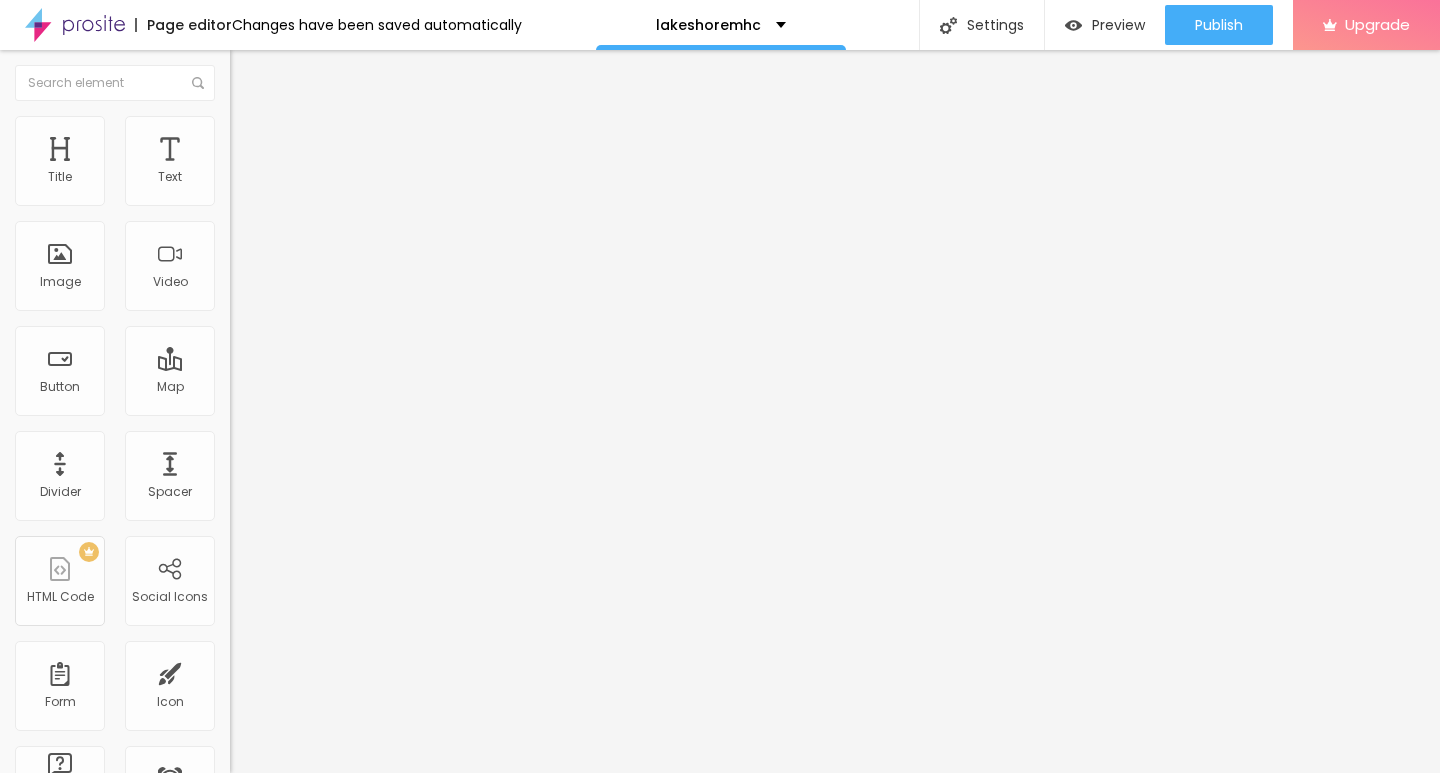 click on "Small" at bounding box center [345, 319] 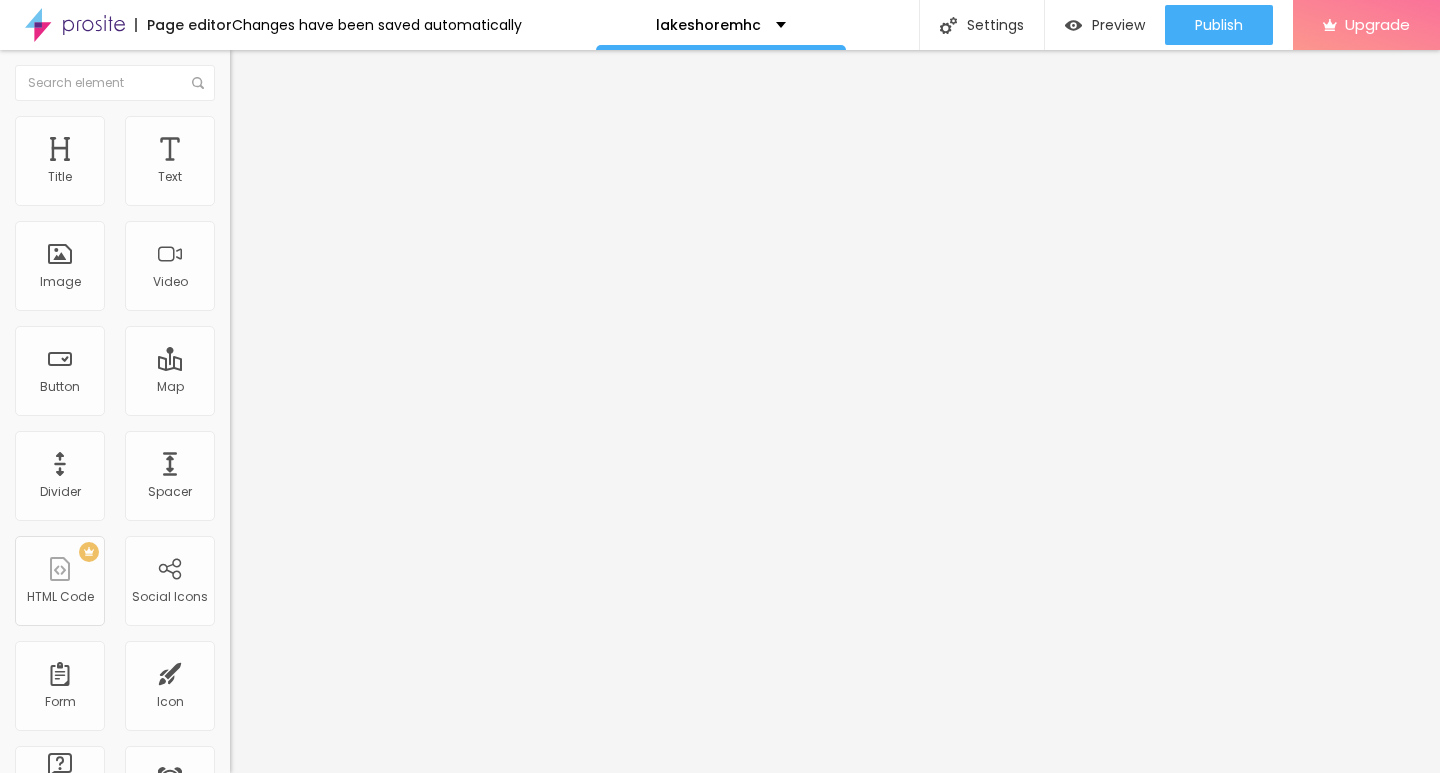 click on "Small" at bounding box center (248, 306) 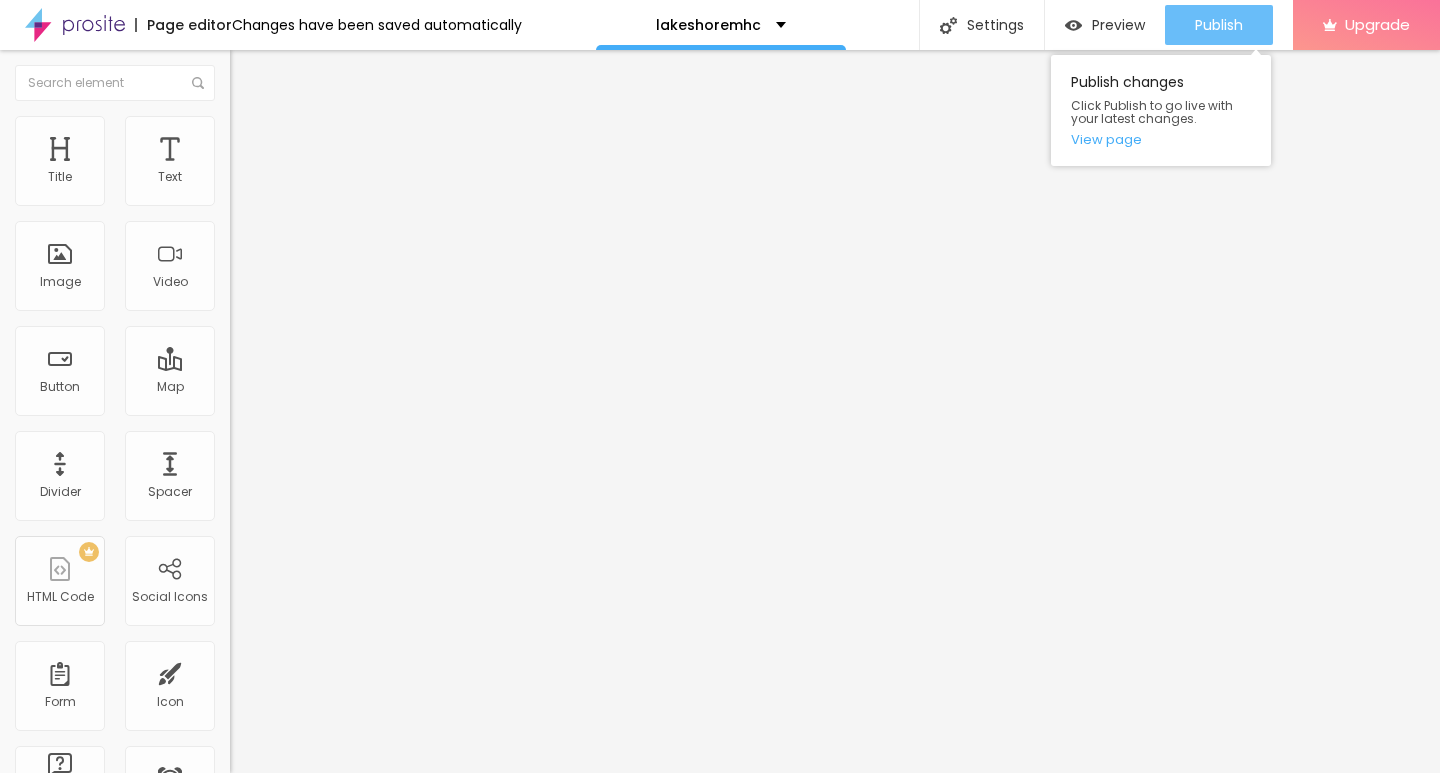 click on "Publish" at bounding box center (1219, 25) 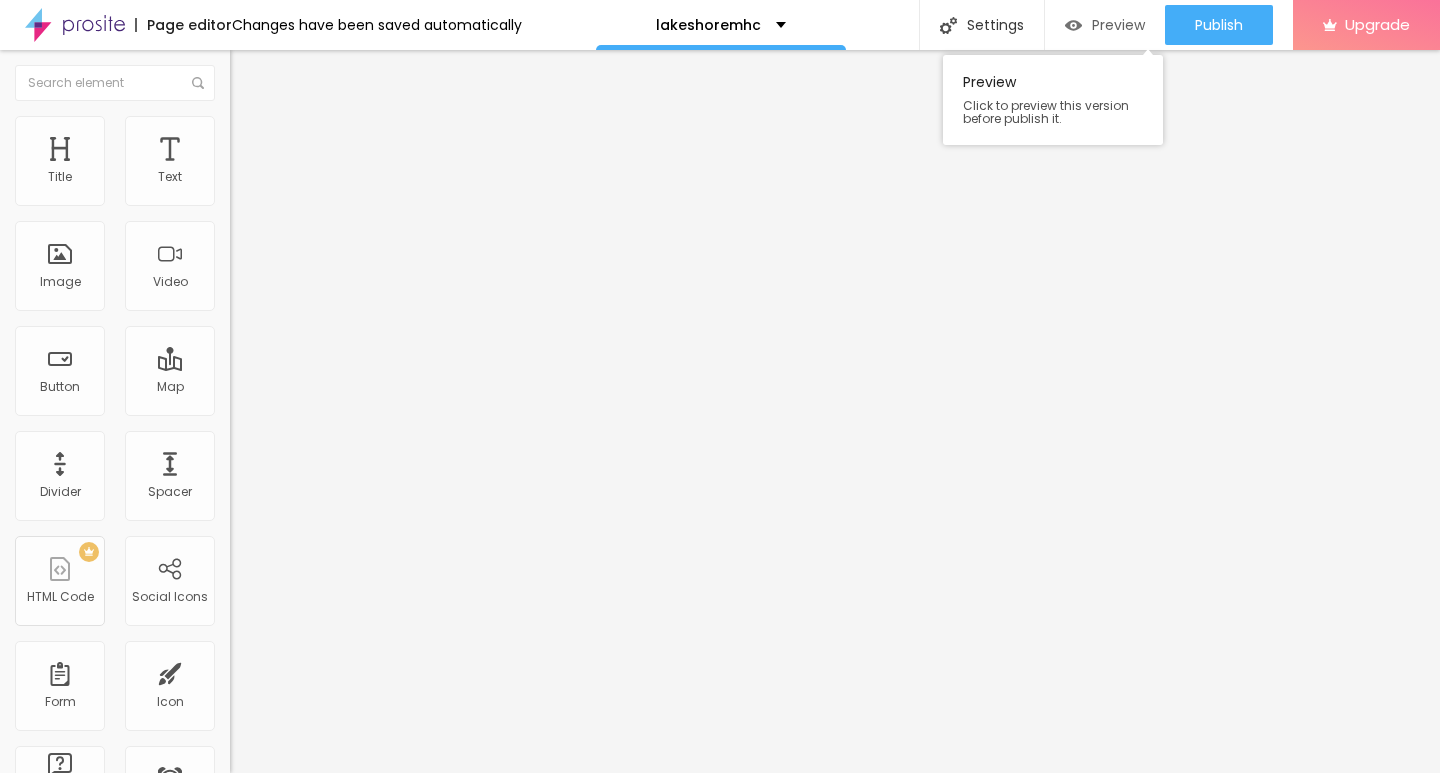 click on "Preview" at bounding box center [1118, 25] 